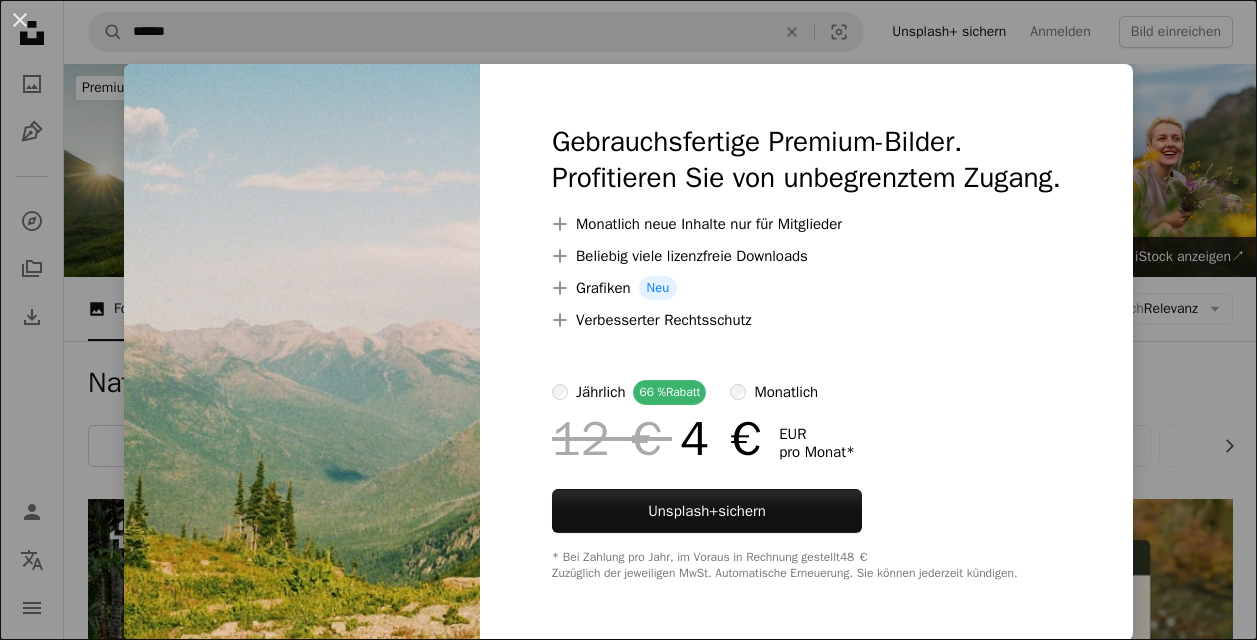 scroll, scrollTop: 5487, scrollLeft: 0, axis: vertical 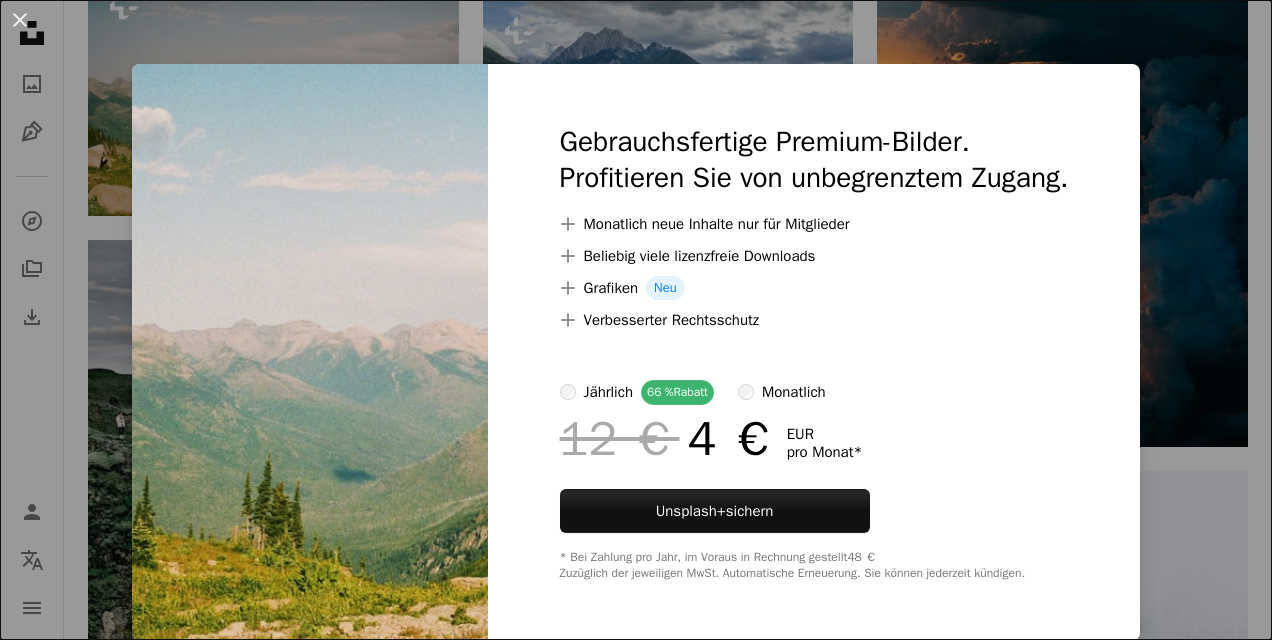 click on "An X shape Gebrauchsfertige Premium-Bilder. Profitieren Sie von unbegrenztem Zugang. A plus sign Monatlich neue Inhalte nur für Mitglieder A plus sign Beliebig viele lizenzfreie Downloads A plus sign Grafiken  Neu A plus sign Verbesserter Rechtsschutz jährlich 66 %  Rabatt monatlich 12 €   4 € EUR pro Monat * Unsplash+  sichern * Bei Zahlung pro Jahr, im Voraus in Rechnung gestellt  48 € Zuzüglich der jeweiligen MwSt. Automatische Erneuerung. Sie können jederzeit kündigen." at bounding box center [636, 320] 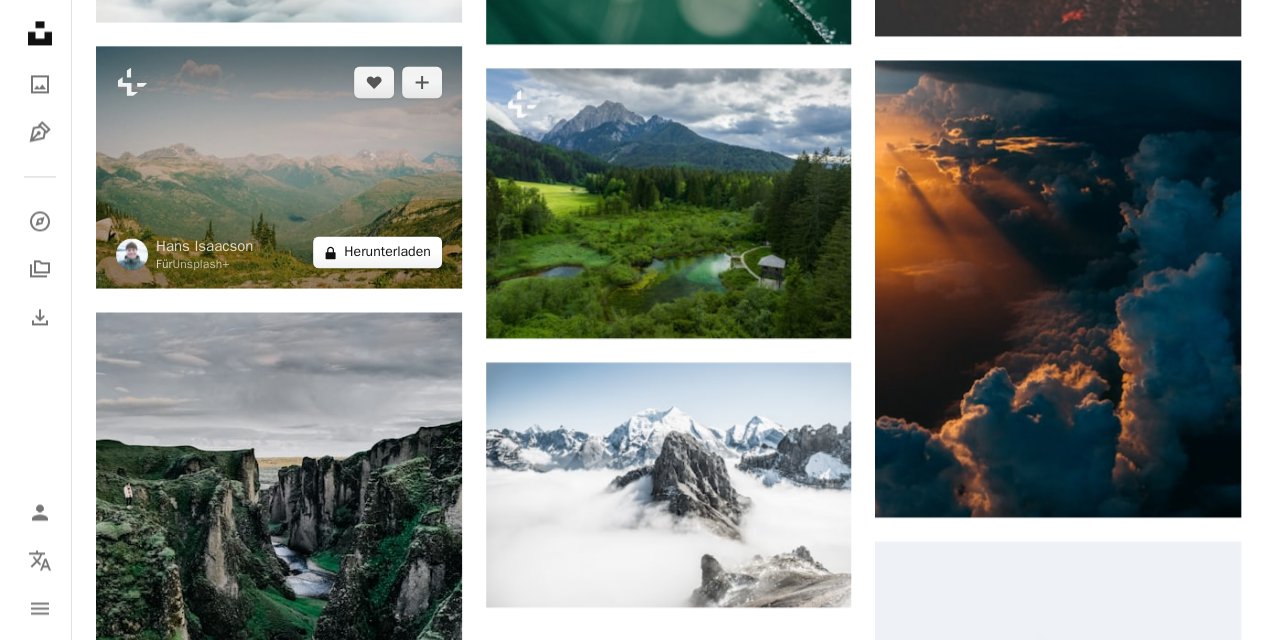 scroll, scrollTop: 5348, scrollLeft: 0, axis: vertical 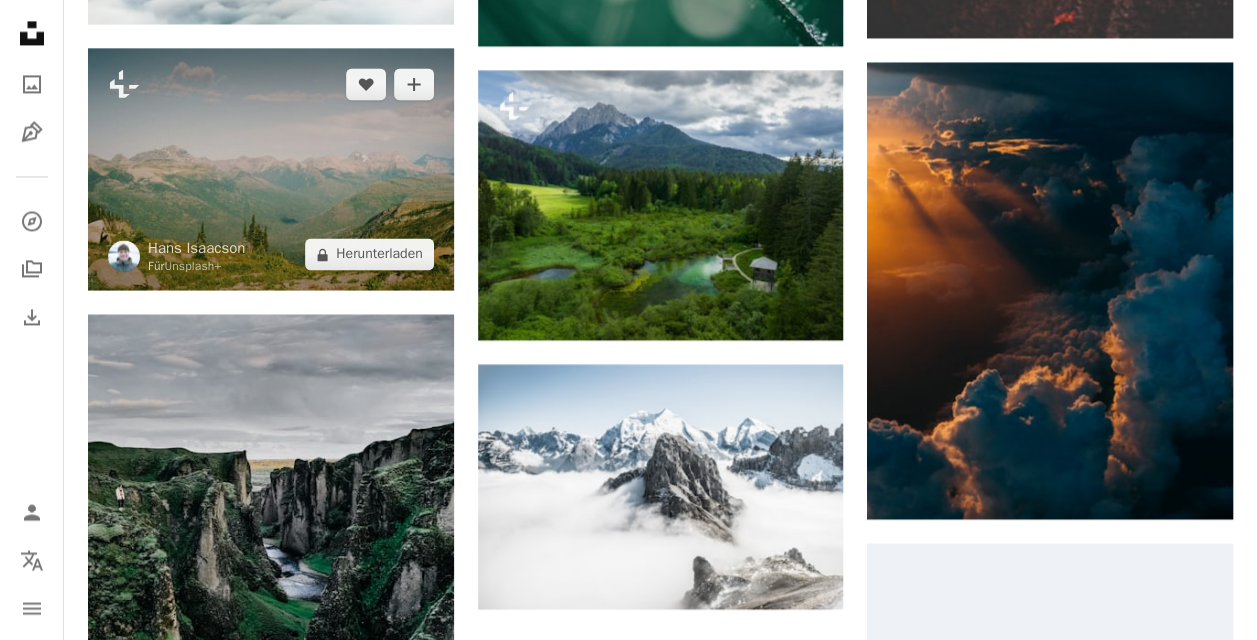 click at bounding box center (271, 169) 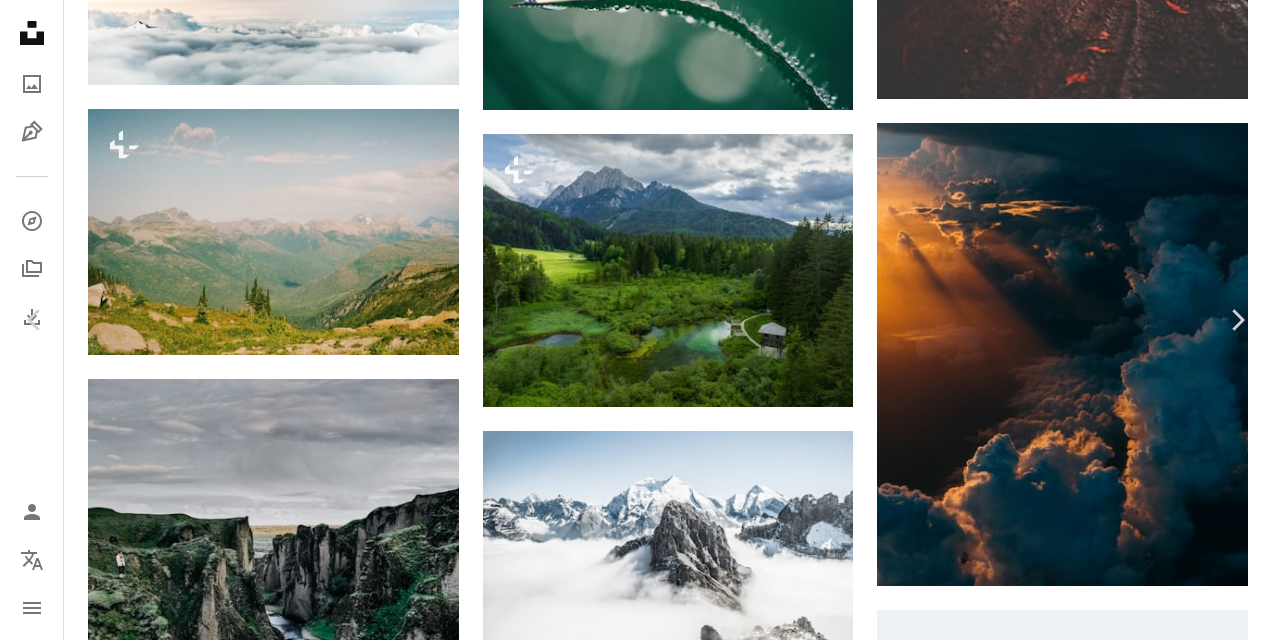 scroll, scrollTop: 140, scrollLeft: 0, axis: vertical 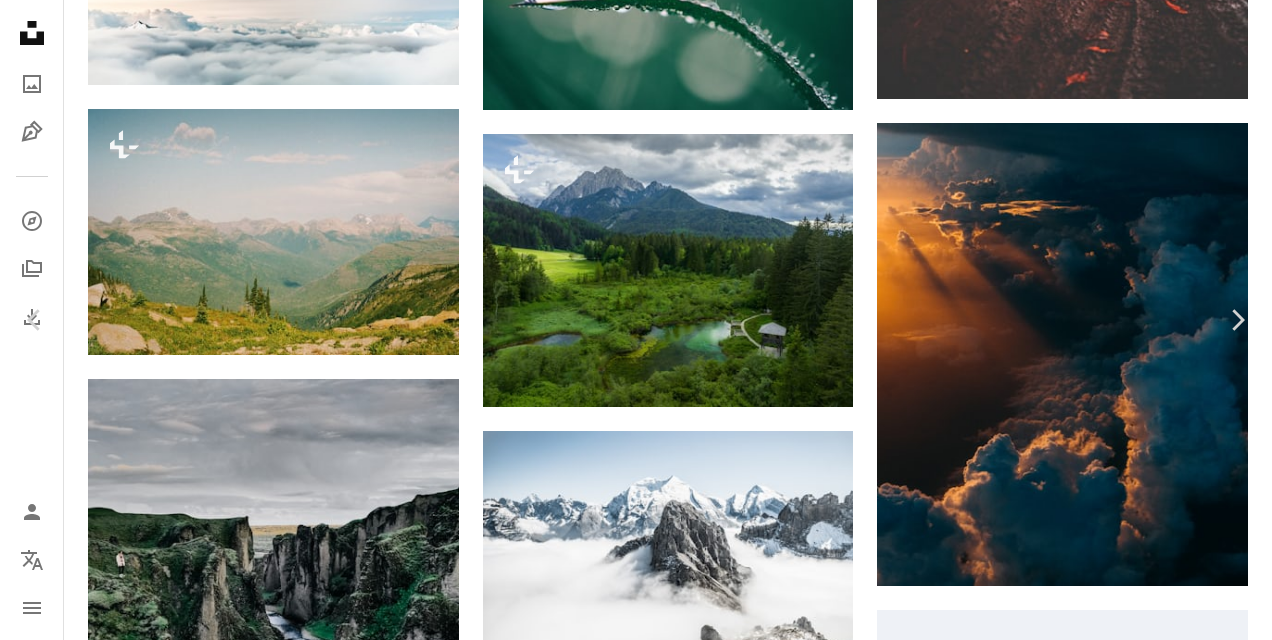 click on "An X shape" at bounding box center [20, 20] 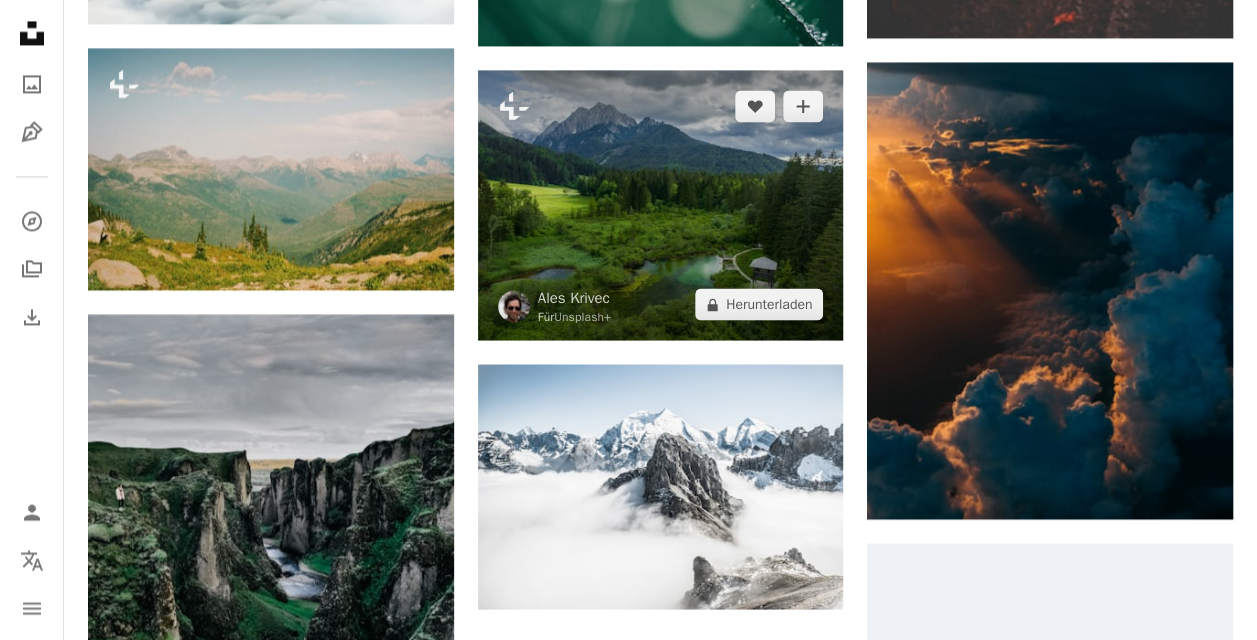 click at bounding box center [661, 205] 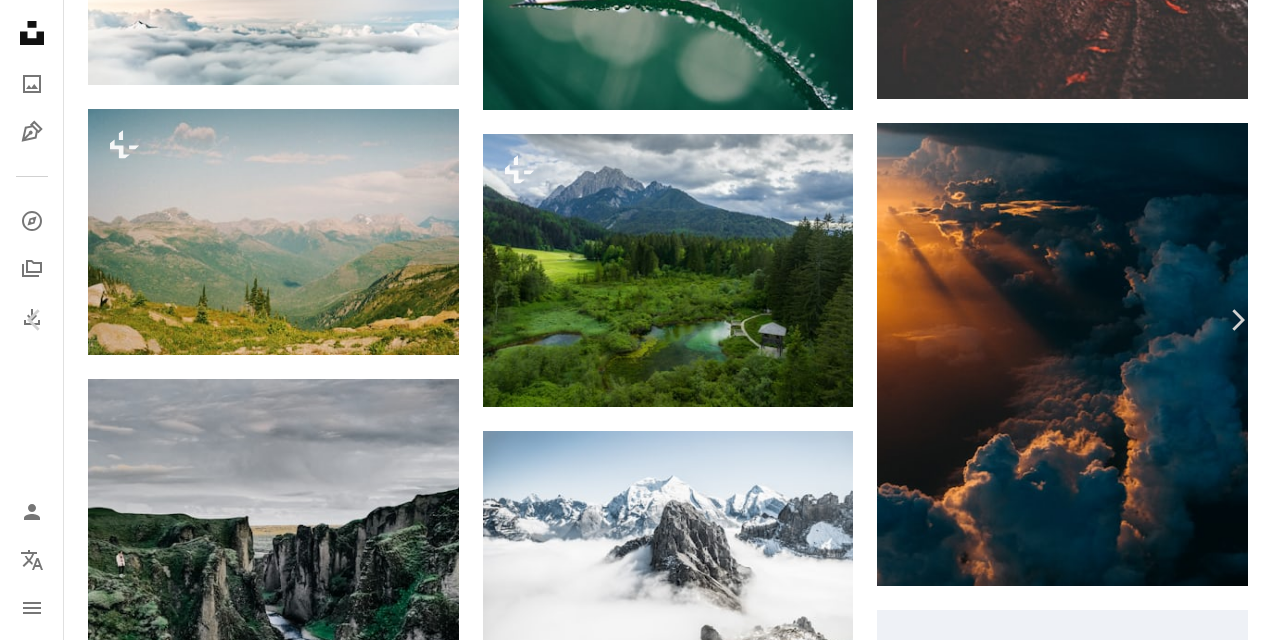 click on "Ales Krivec Für Unsplash+ A heart A plus sign A lock Herunterladen Zoom in A forward-right arrow Teilen More Actions Calendar outlined Veröffentlicht am 28. Oktober 2022 Safety Lizenziert unter der Unsplash+ Lizenz Tapete Hintergrund Gebirge Szenerie draußen ansehen landschaftlich Grün Alpen Luftbild Drohnen-Ansicht Drohnenfotografie Luftfotografie Aussicht Landsape Top 100 Kostenlose Bilder Aus dieser Serie Chevron right Plus sign for Unsplash+ Plus sign for Unsplash+ Plus sign for Unsplash+ Plus sign for Unsplash+ Ähnliche Bilder Plus sign for Unsplash+ A heart A plus sign Ales Krivec Für Unsplash+ A lock Herunterladen Plus sign for Unsplash+ A heart A plus sign Ales Krivec Für Unsplash+ A lock Herunterladen Plus sign for Unsplash+ A heart A plus sign Unsplash+ Community Für Unsplash+ A lock Herunterladen Plus sign for Unsplash+ A heart A plus sign Ales Krivec Für Unsplash+ A lock Herunterladen Plus sign for Unsplash+ A heart A plus sign Ales Krivec" at bounding box center (636, 5911) 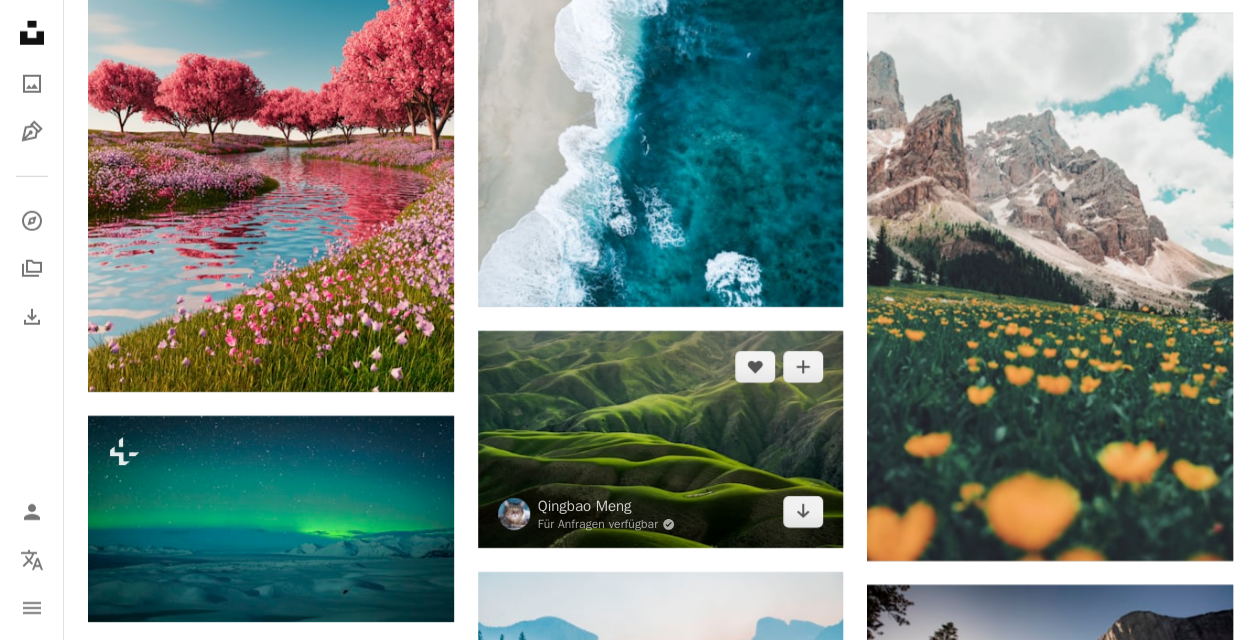 scroll, scrollTop: 2810, scrollLeft: 0, axis: vertical 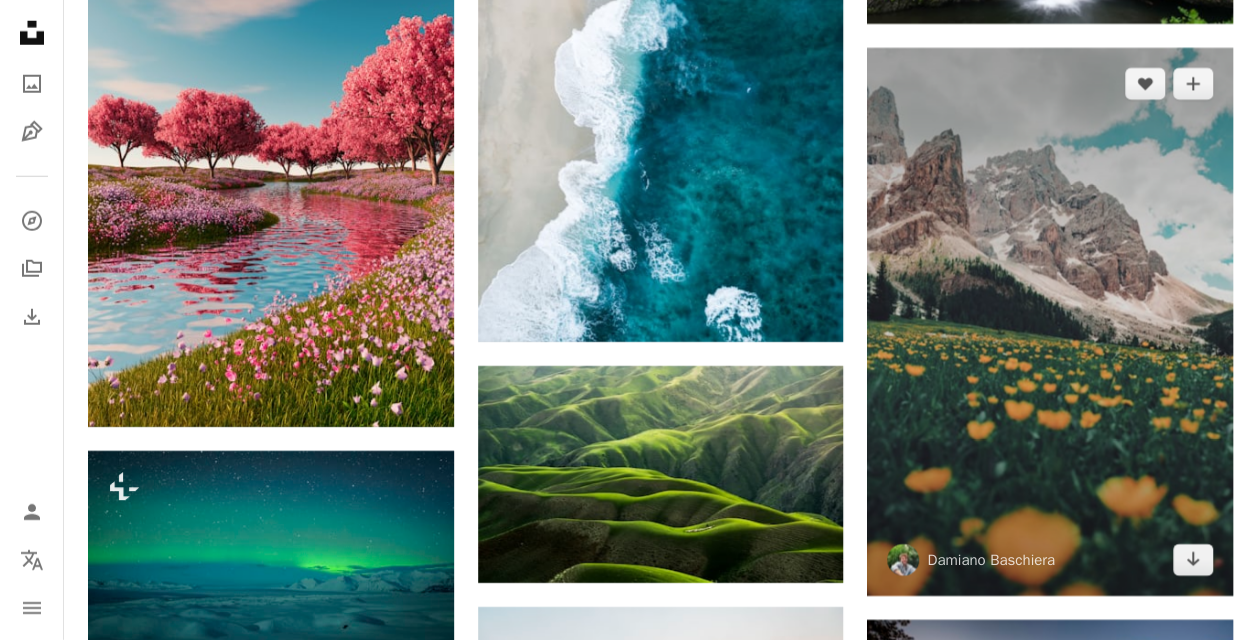 click at bounding box center [1050, 322] 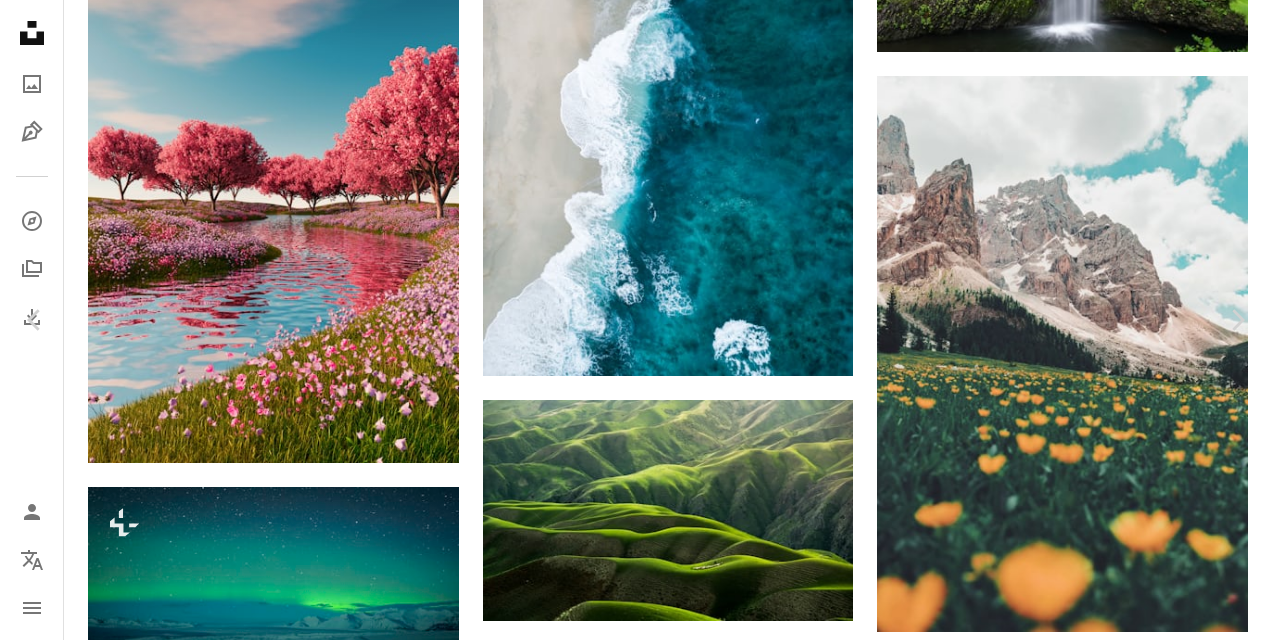 drag, startPoint x: 1139, startPoint y: 49, endPoint x: 1130, endPoint y: 32, distance: 19.235384 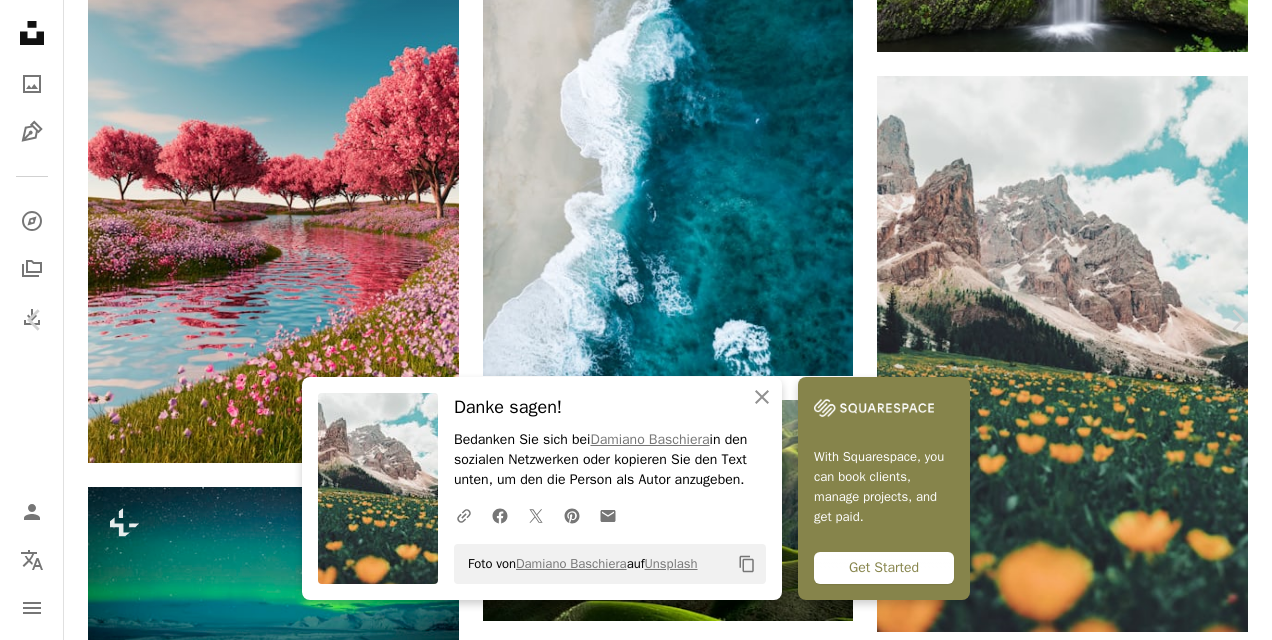 click on "An X shape" at bounding box center [20, 20] 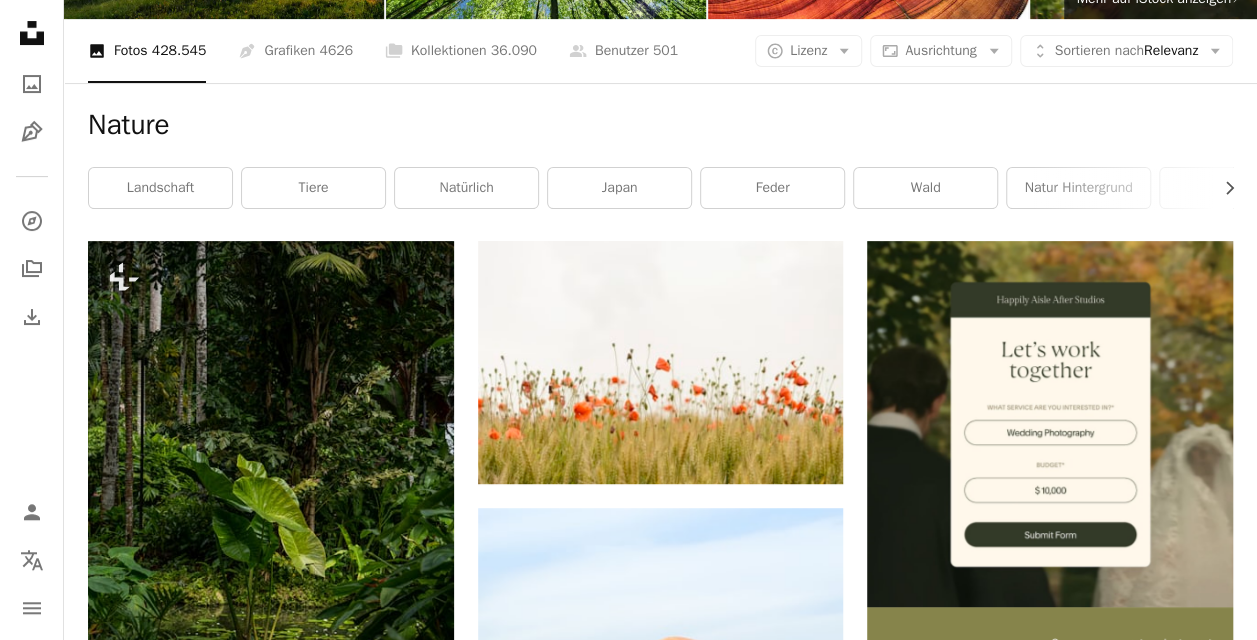 scroll, scrollTop: 0, scrollLeft: 0, axis: both 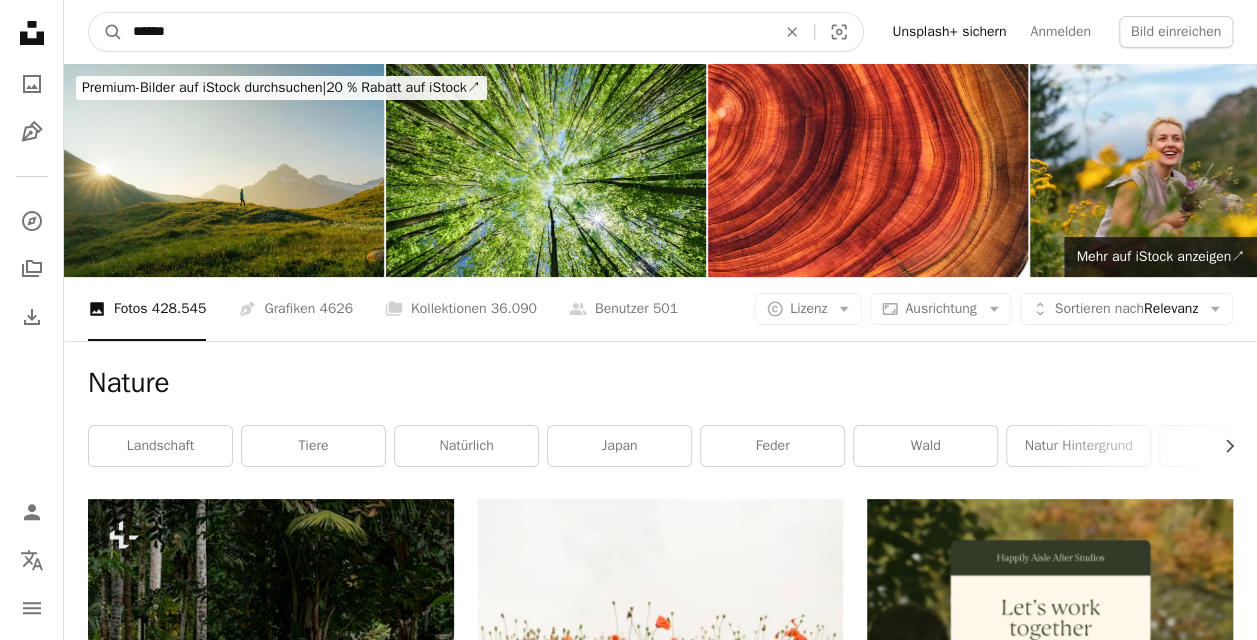 drag, startPoint x: 409, startPoint y: 19, endPoint x: -4, endPoint y: -36, distance: 416.64612 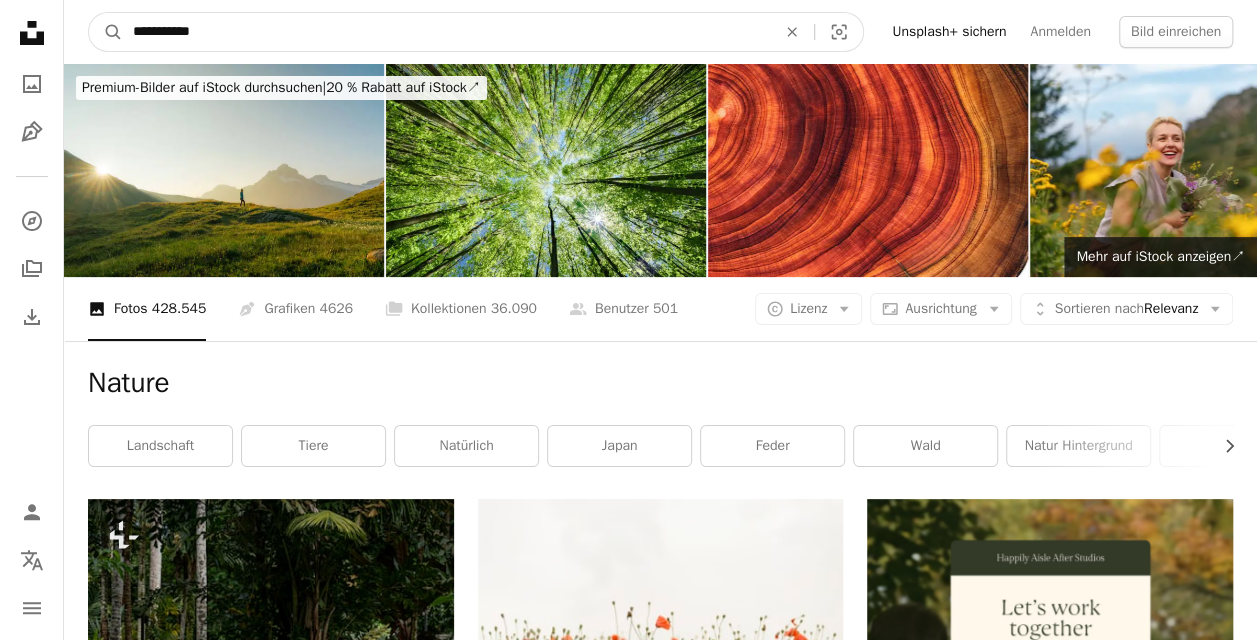 type on "**********" 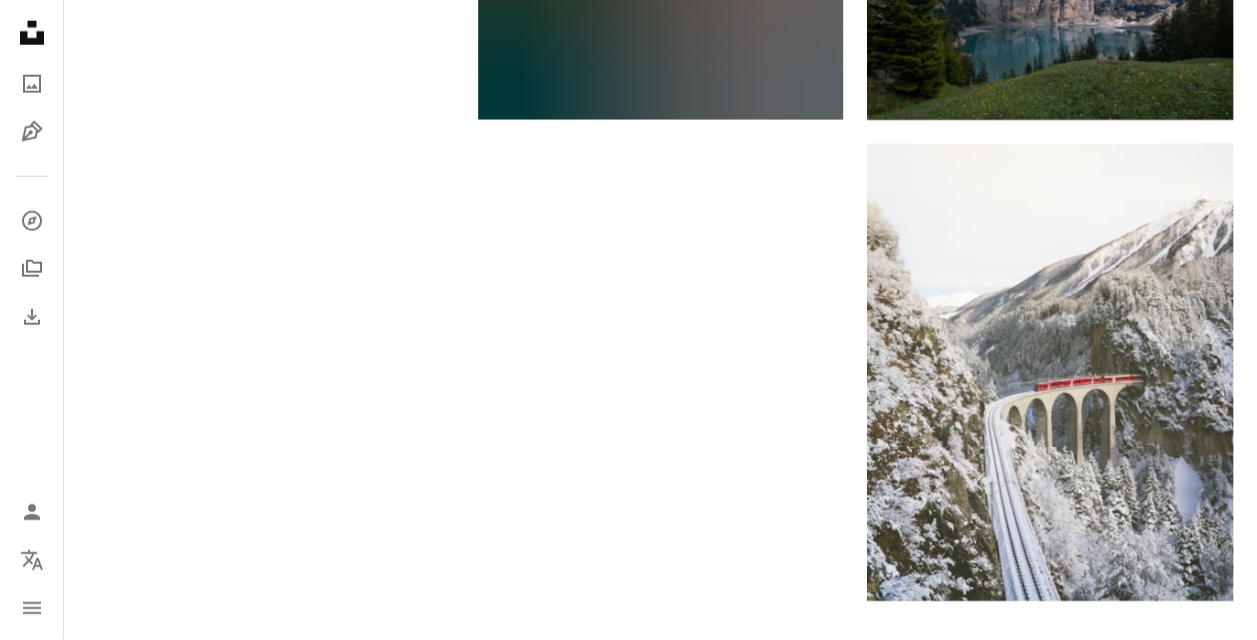 scroll, scrollTop: 2610, scrollLeft: 0, axis: vertical 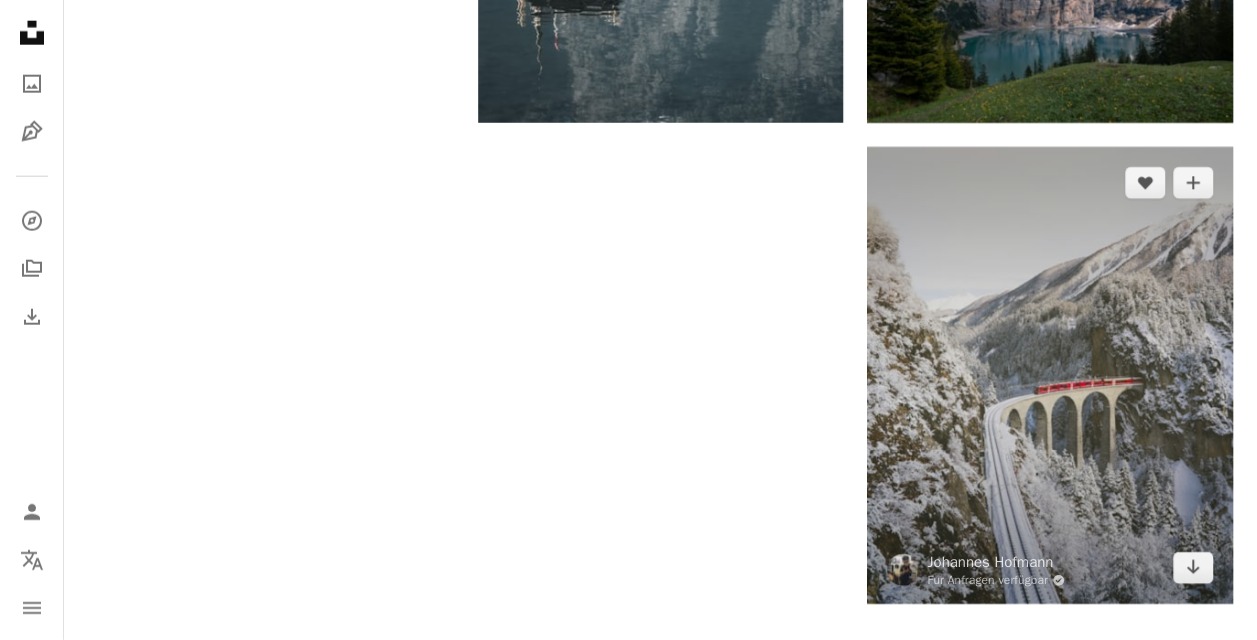 click at bounding box center (1050, 375) 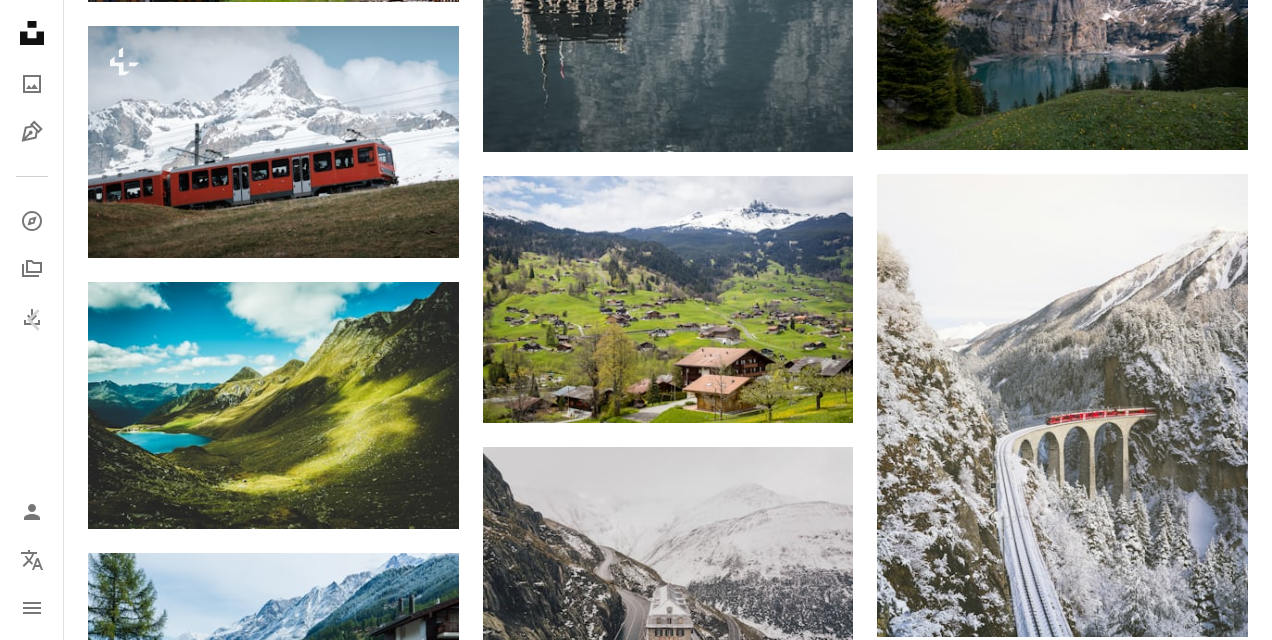 click on "Chevron down" 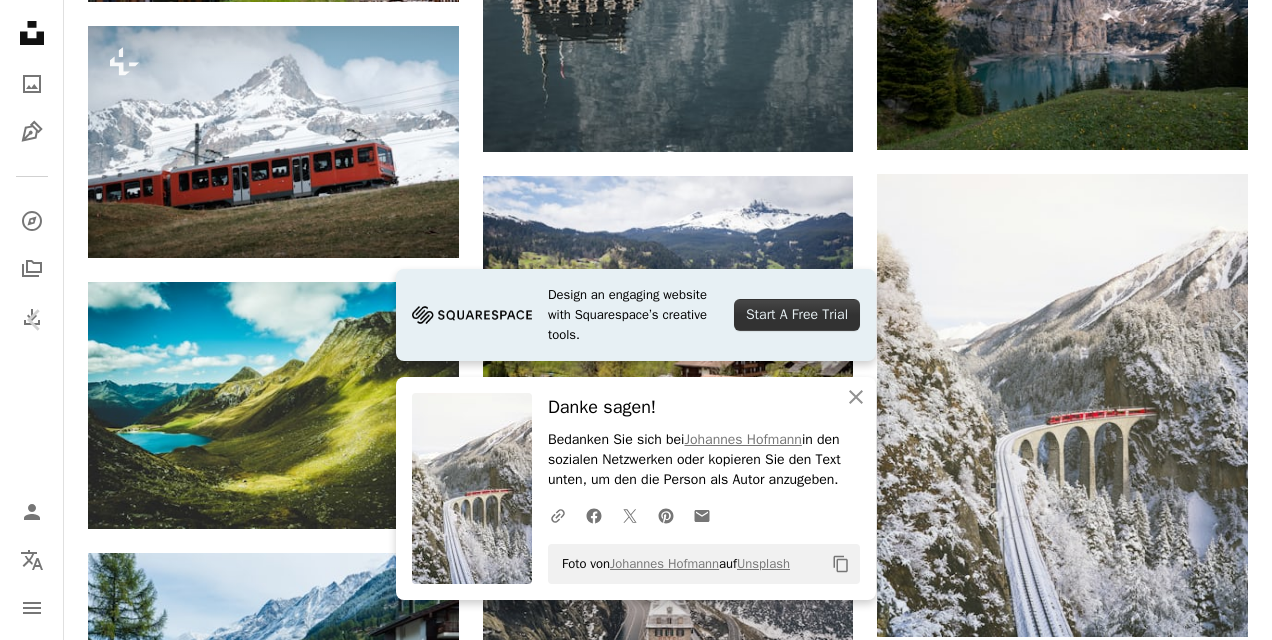 click on "An X shape" at bounding box center [20, 20] 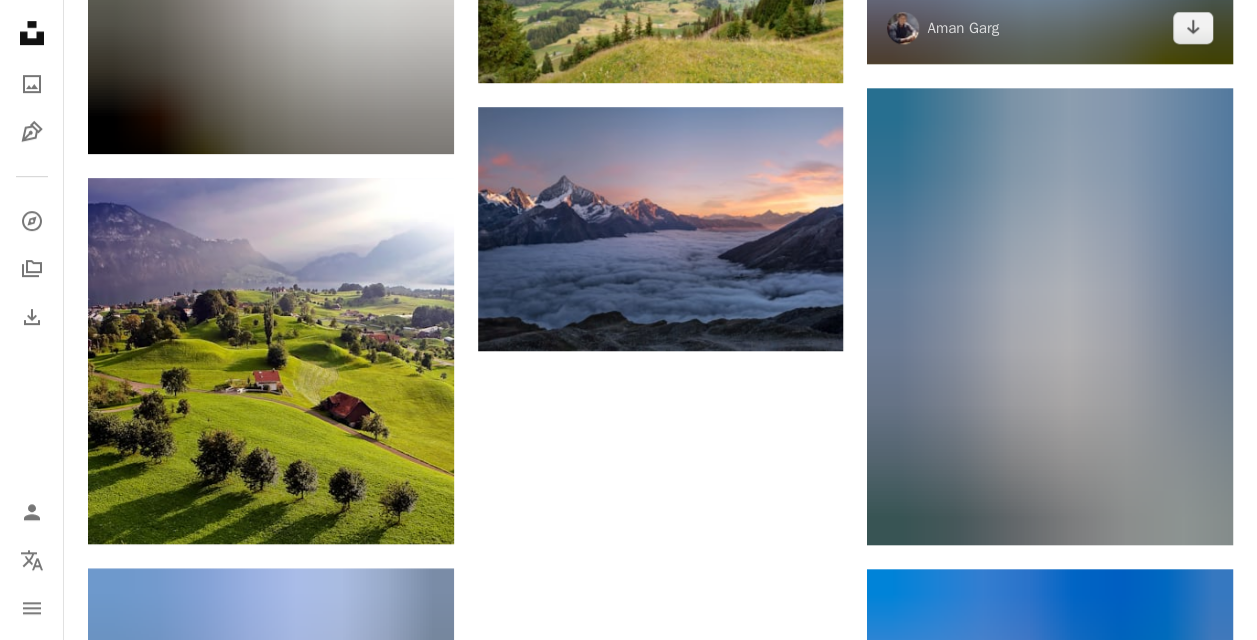 scroll, scrollTop: 4306, scrollLeft: 0, axis: vertical 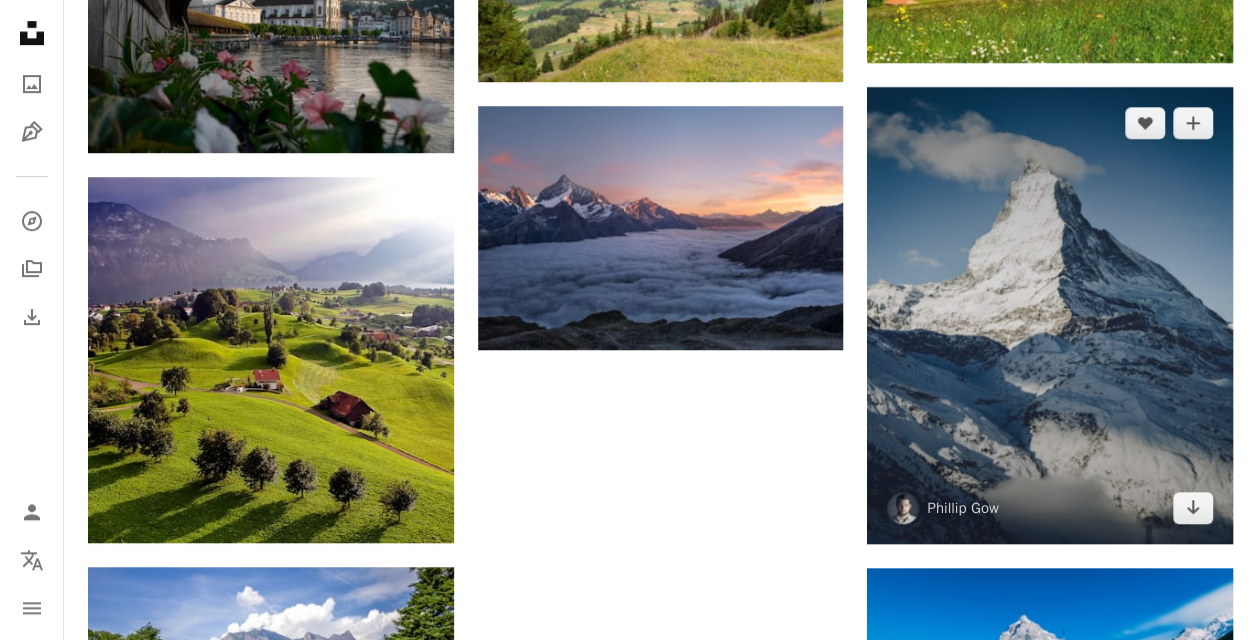 drag, startPoint x: 1105, startPoint y: 296, endPoint x: 1157, endPoint y: 229, distance: 84.811554 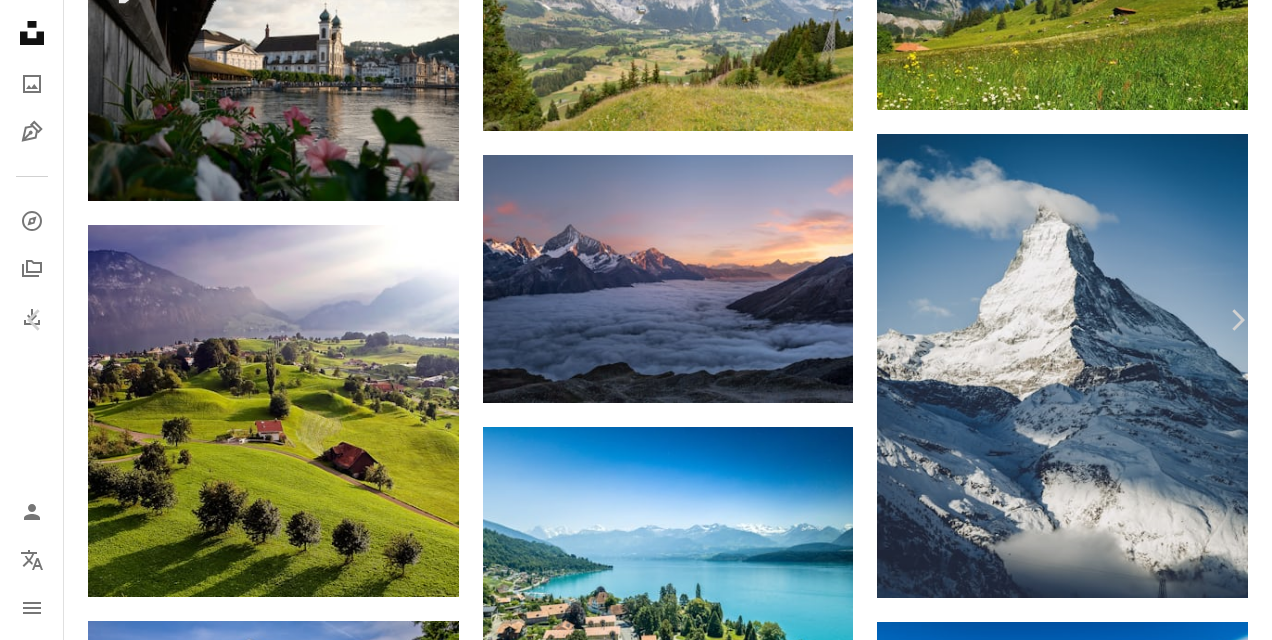 click 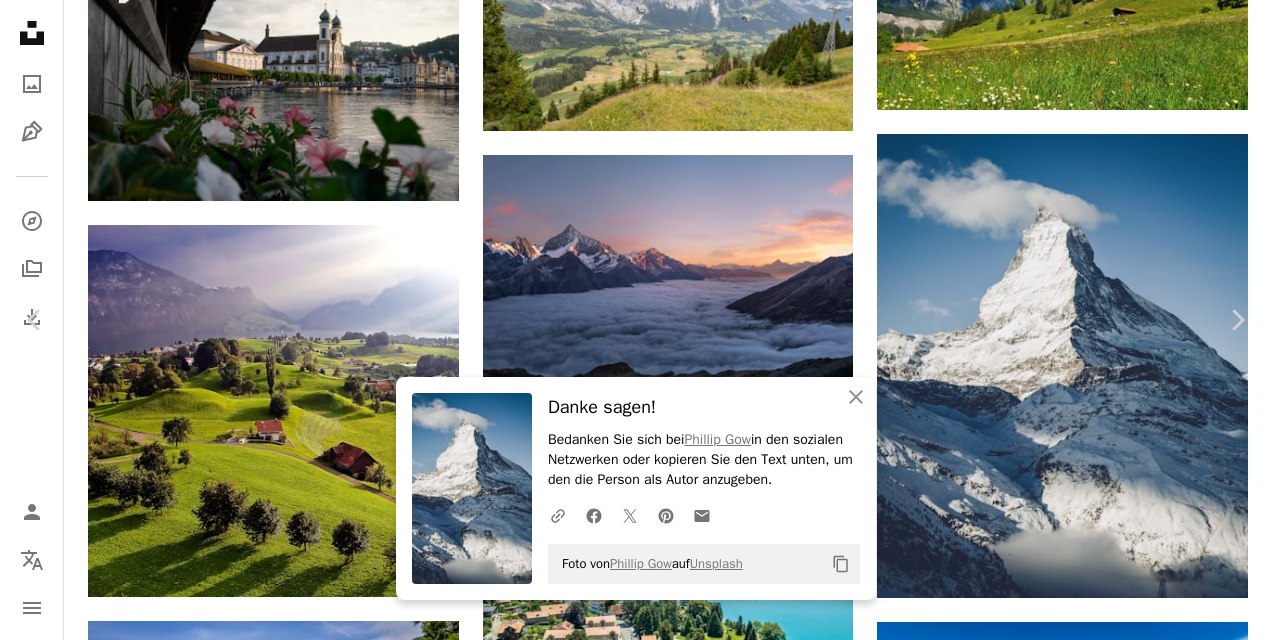 click on "An X shape" at bounding box center [20, 20] 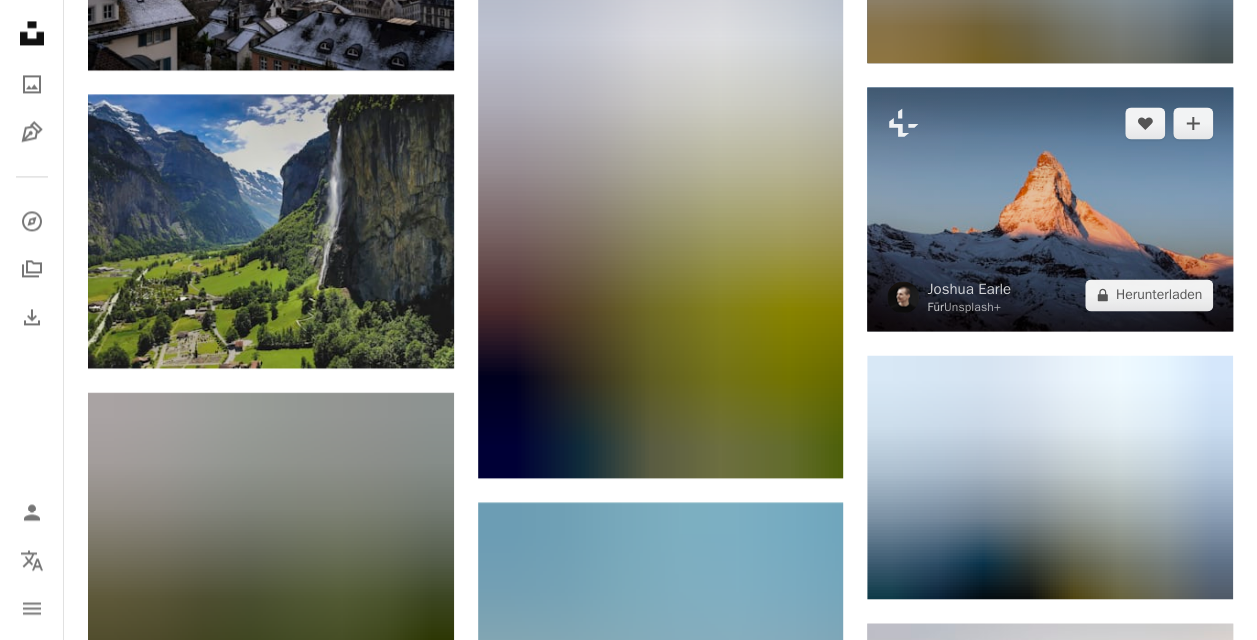 scroll, scrollTop: 5319, scrollLeft: 0, axis: vertical 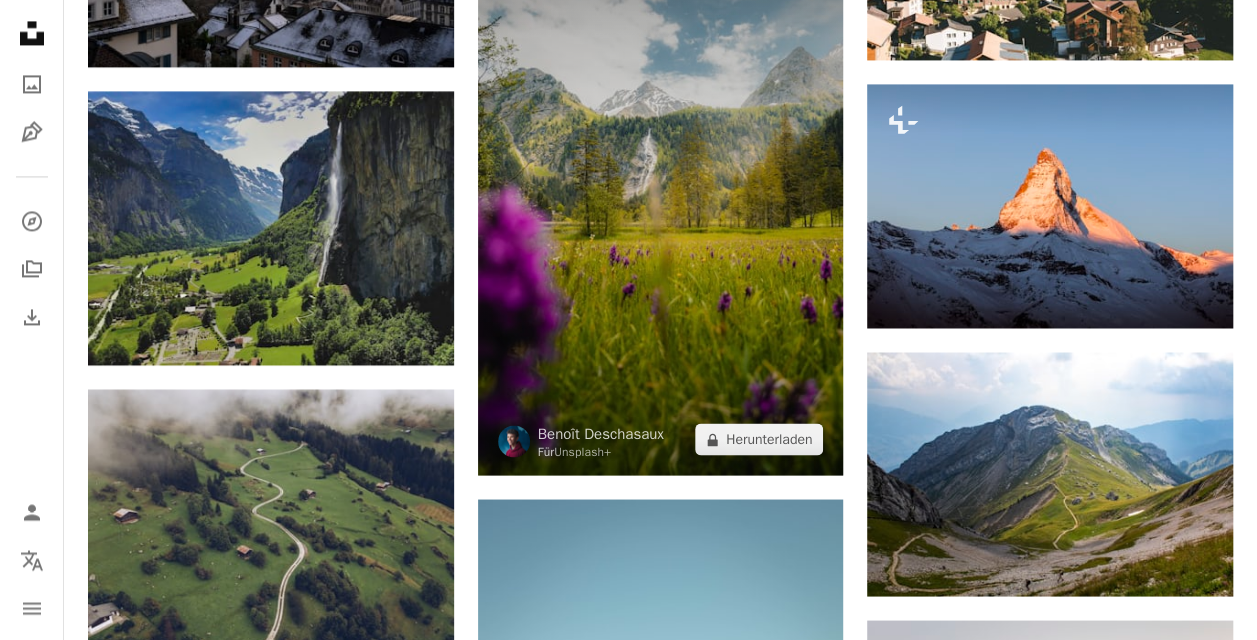 click at bounding box center [661, 201] 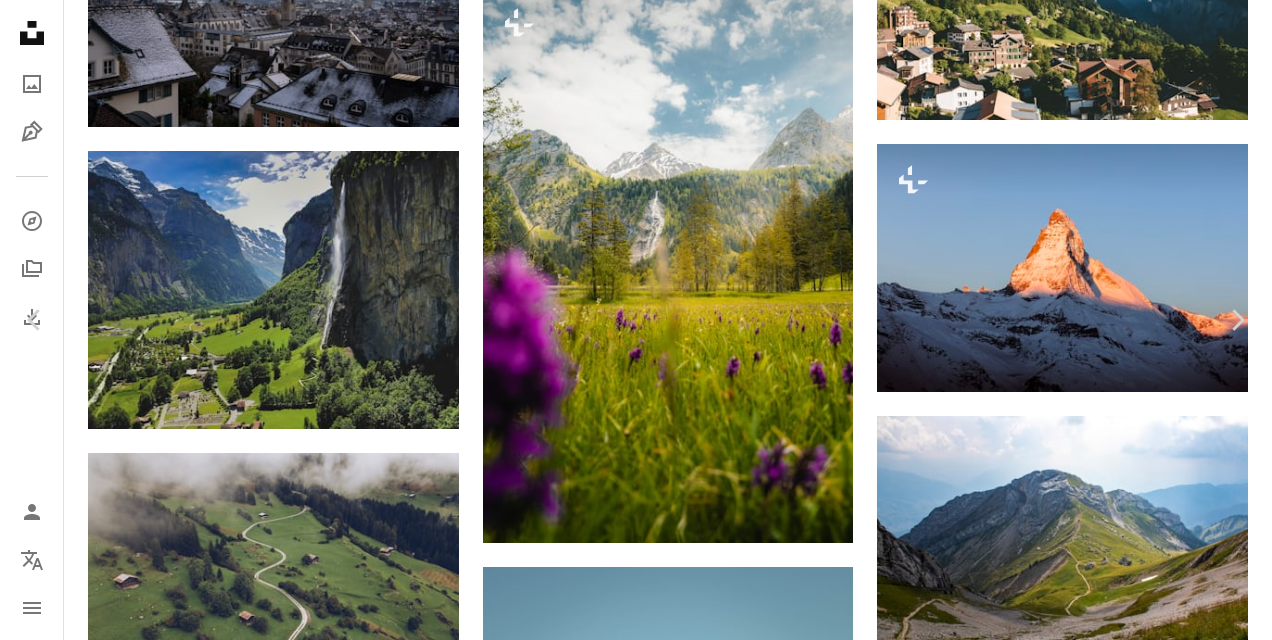 click on "An X shape" at bounding box center [20, 20] 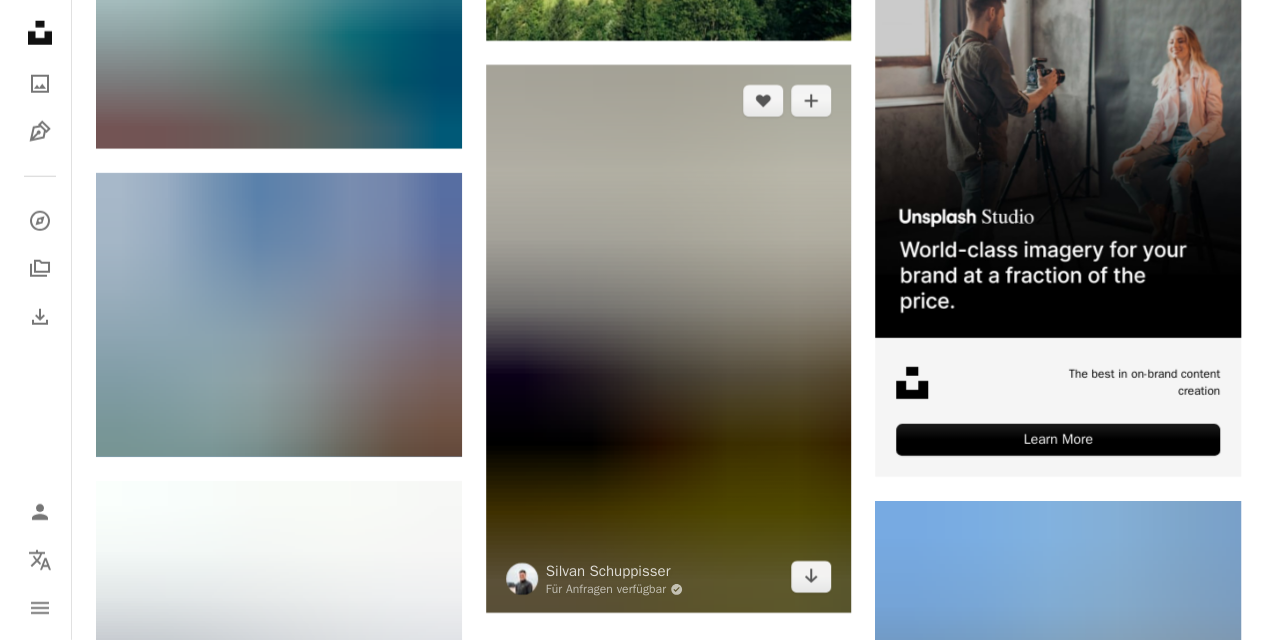 scroll, scrollTop: 6569, scrollLeft: 0, axis: vertical 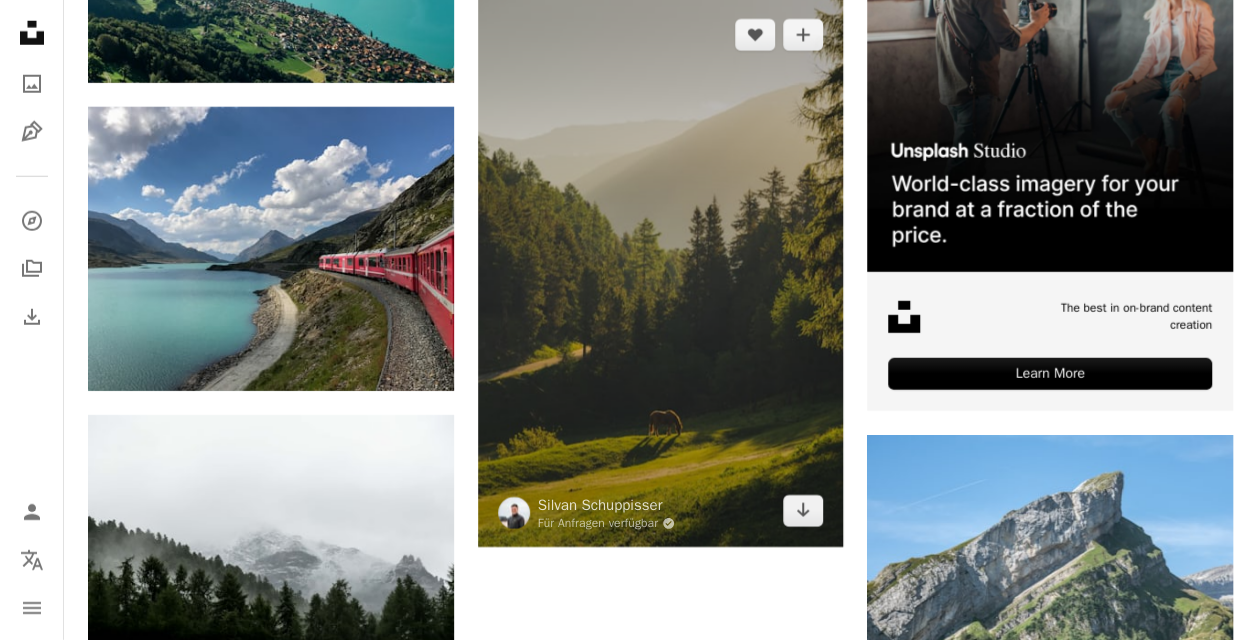 click at bounding box center (661, 273) 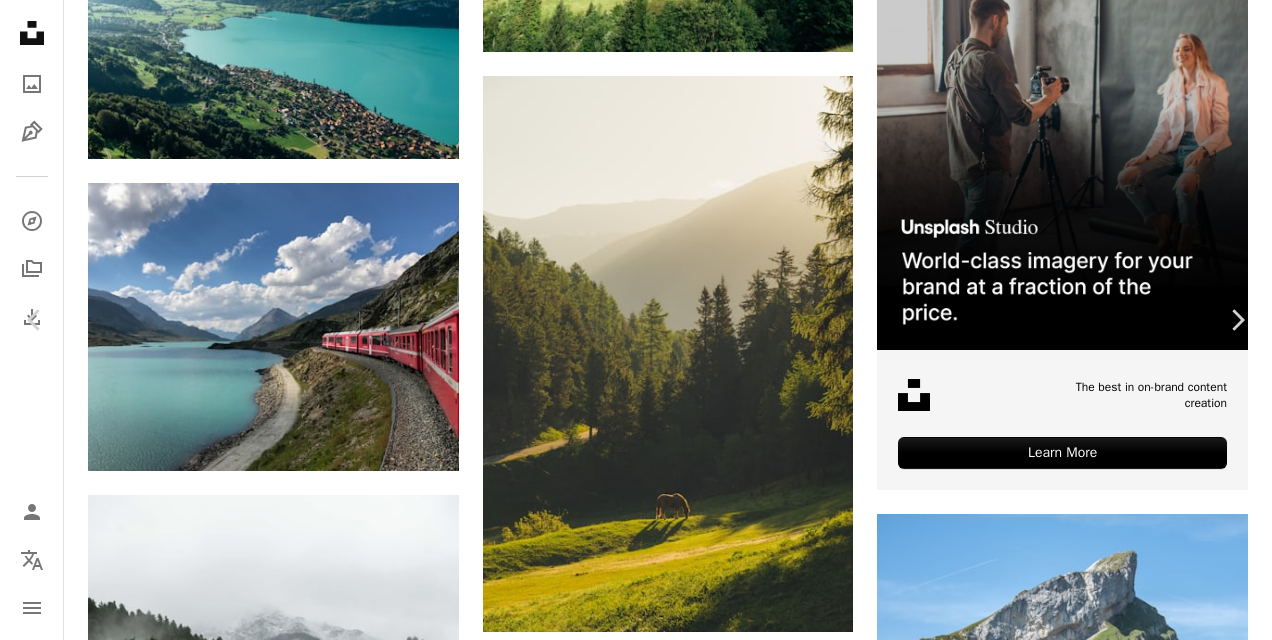 drag, startPoint x: 1135, startPoint y: 45, endPoint x: 1036, endPoint y: 35, distance: 99.50377 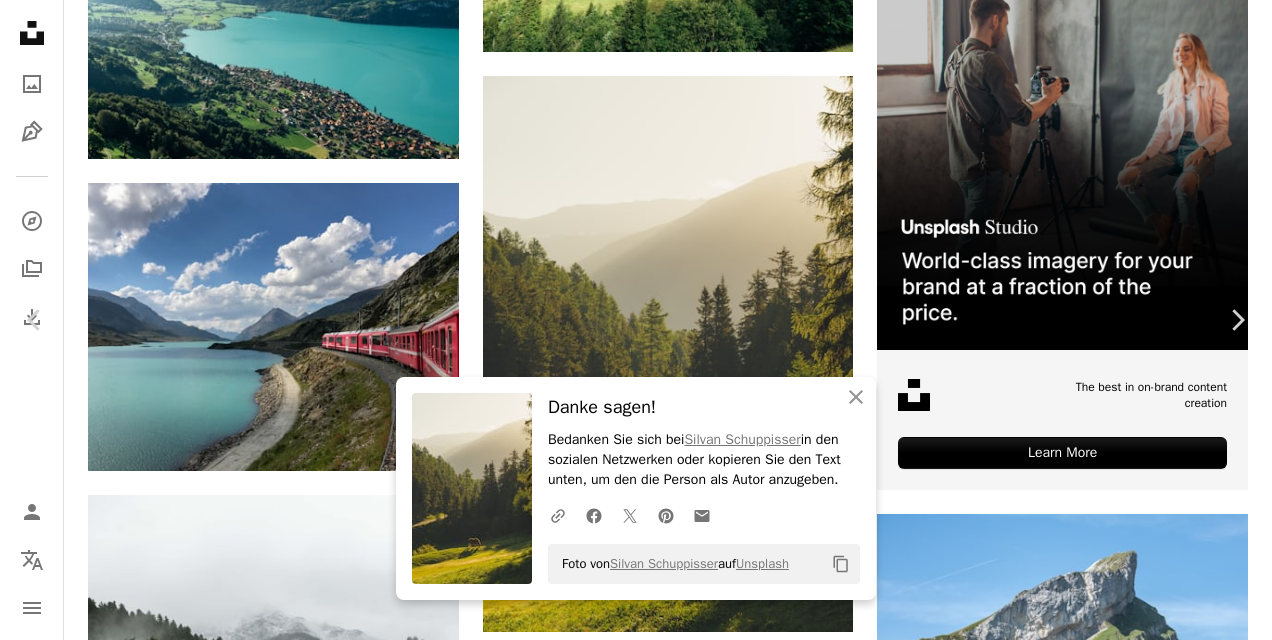 click on "Zoom in" at bounding box center (628, 5393) 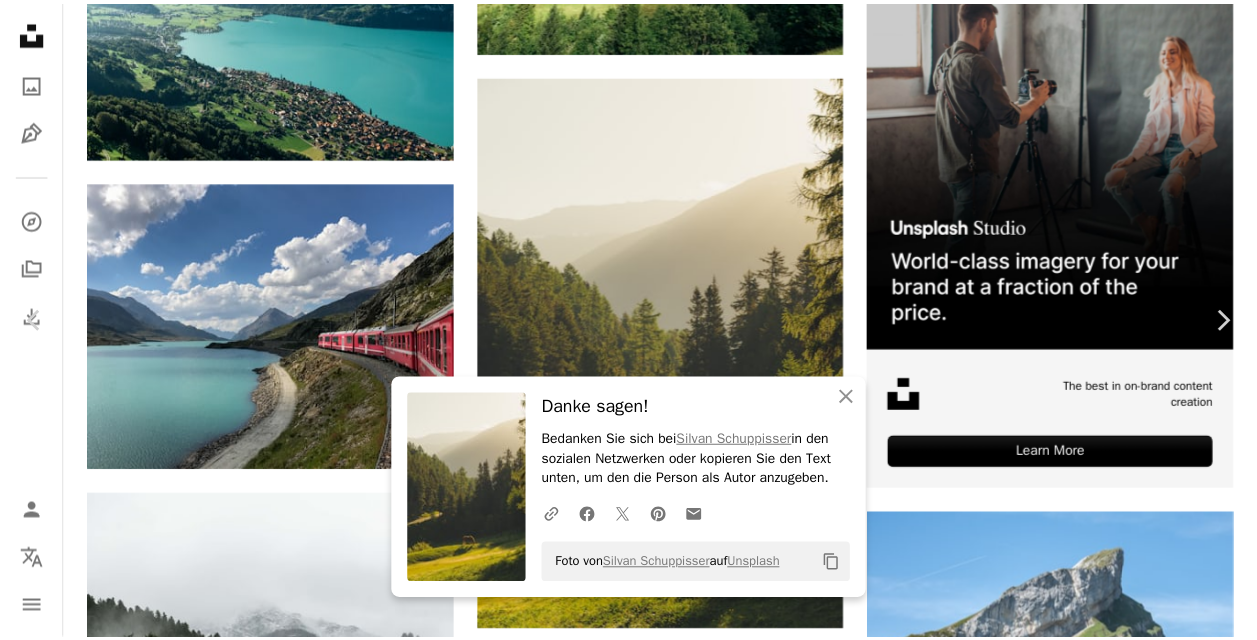 scroll, scrollTop: 0, scrollLeft: 0, axis: both 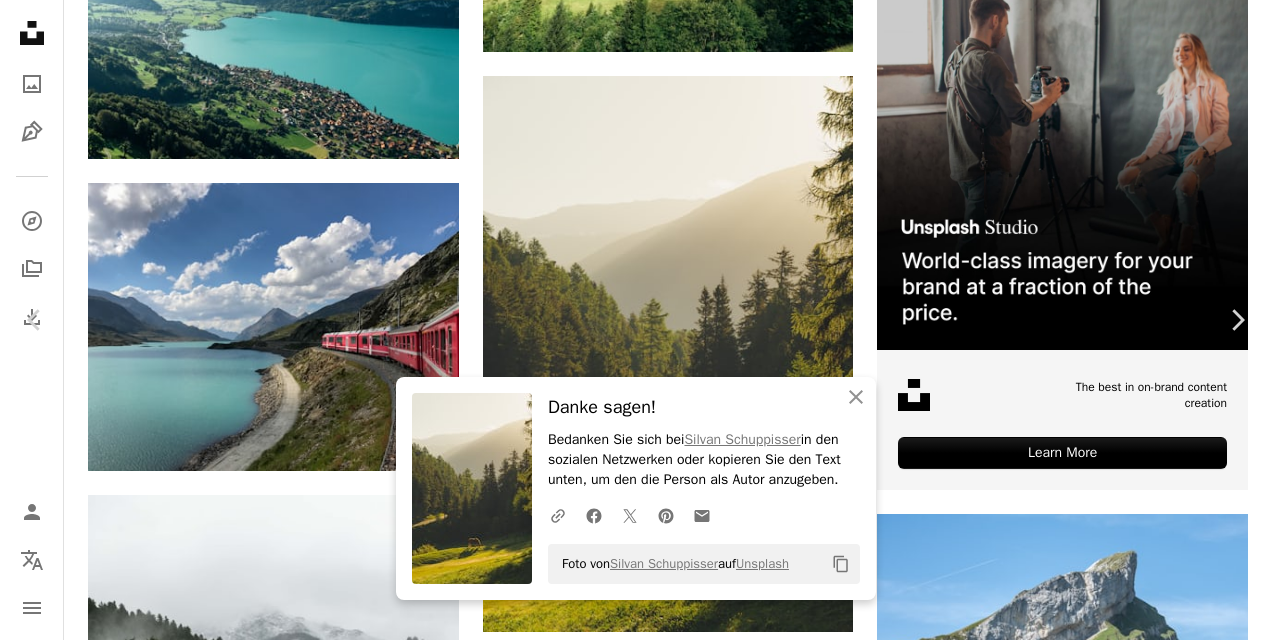 click on "An X shape" at bounding box center [20, 20] 